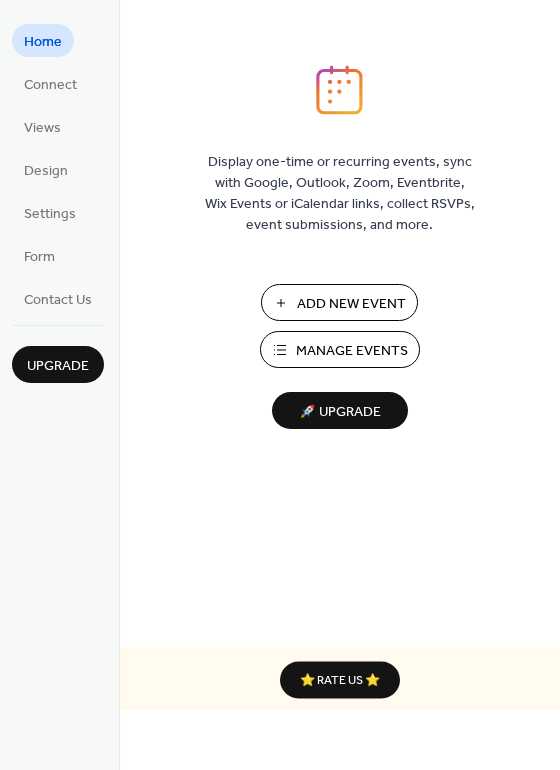 scroll, scrollTop: 0, scrollLeft: 0, axis: both 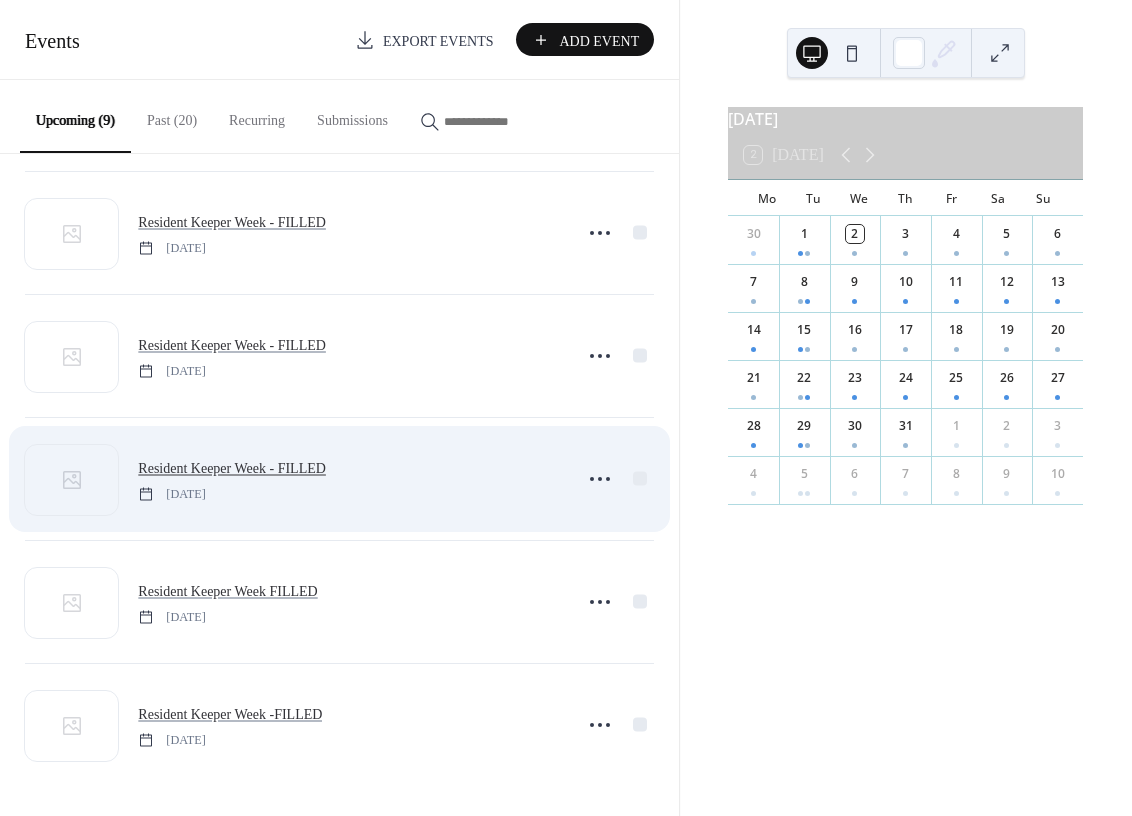 click on "Resident Keeper Week - FILLED" at bounding box center (232, 468) 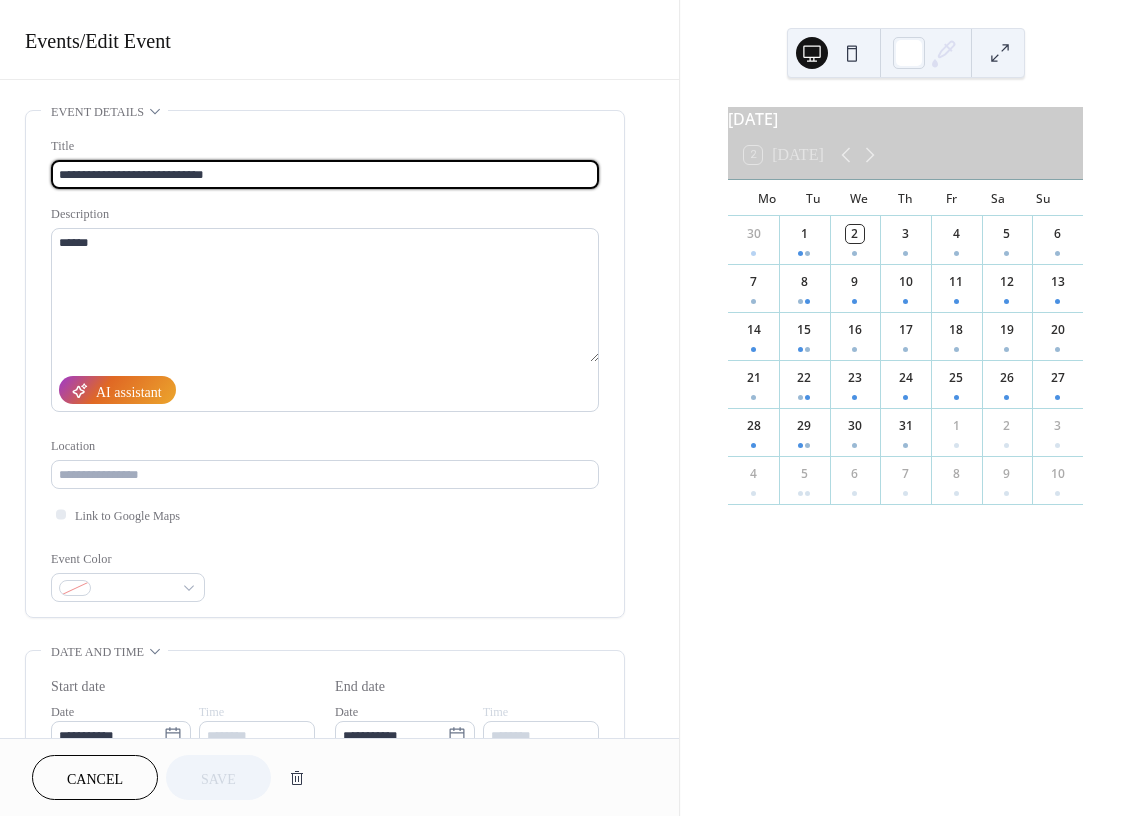 click on "**********" at bounding box center [325, 174] 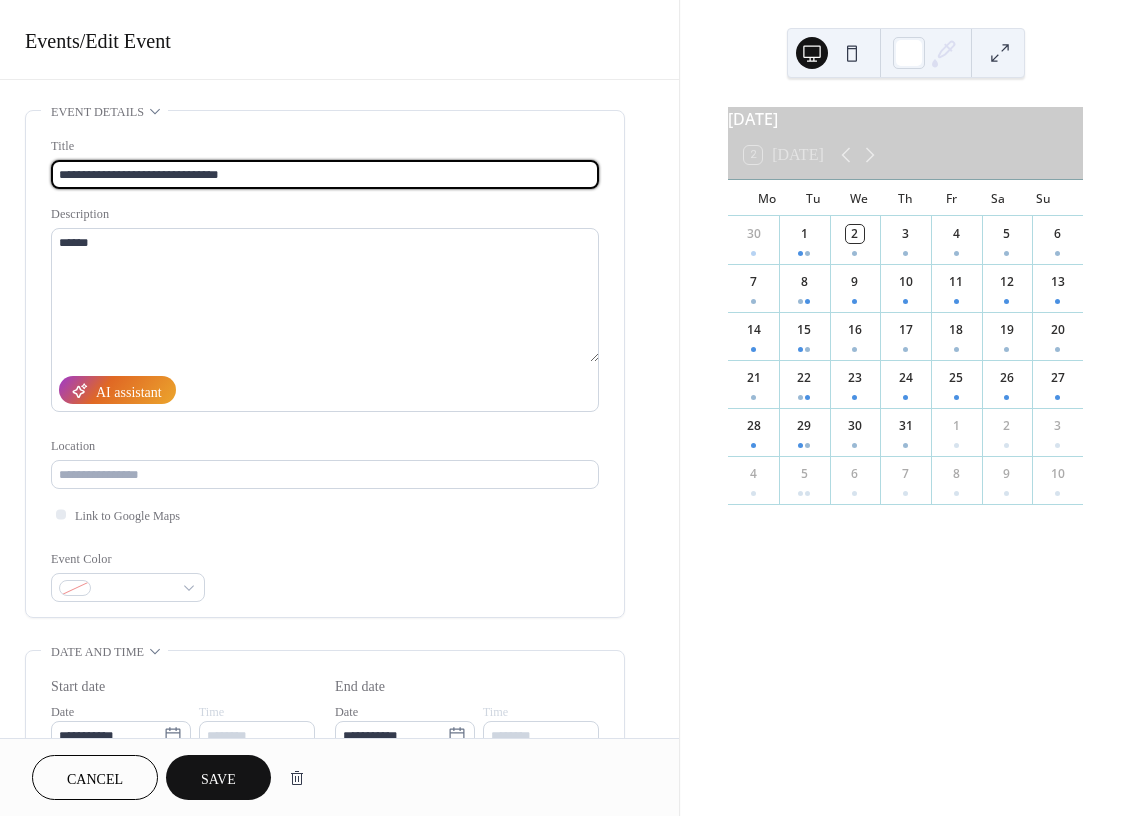 type on "**********" 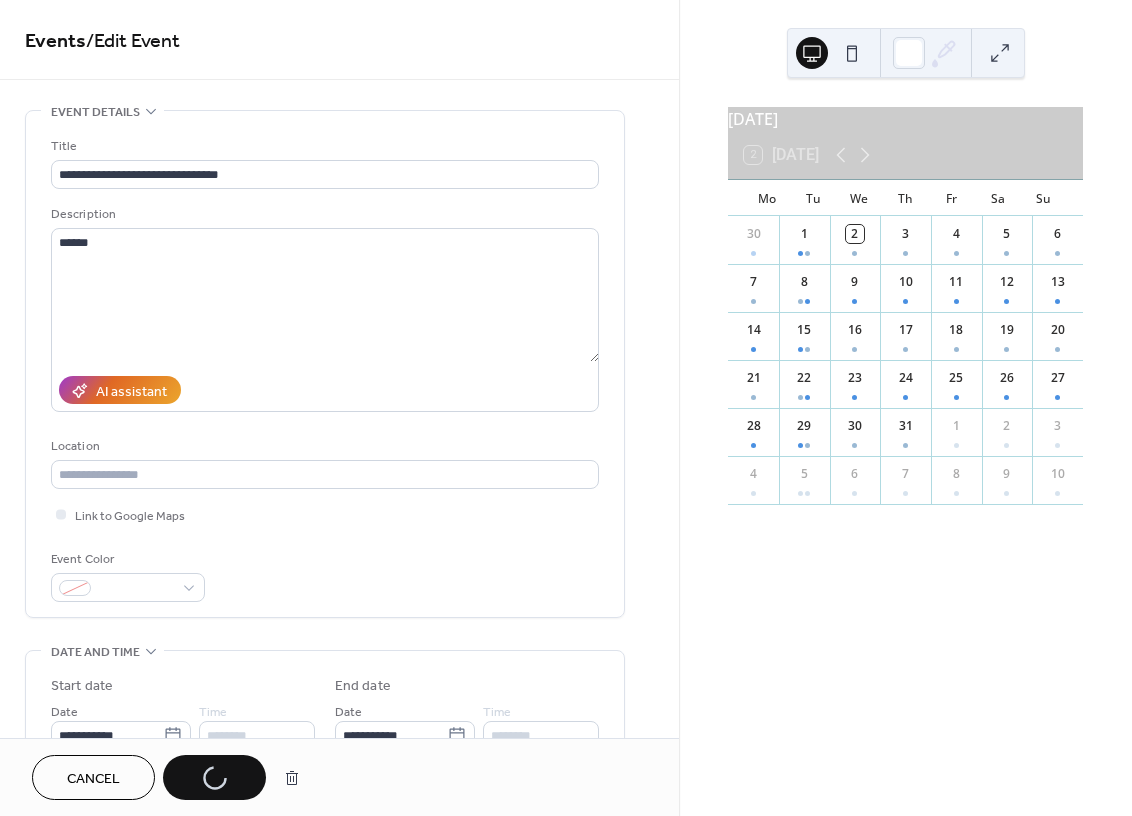 click on "Cancel Save" at bounding box center [171, 777] 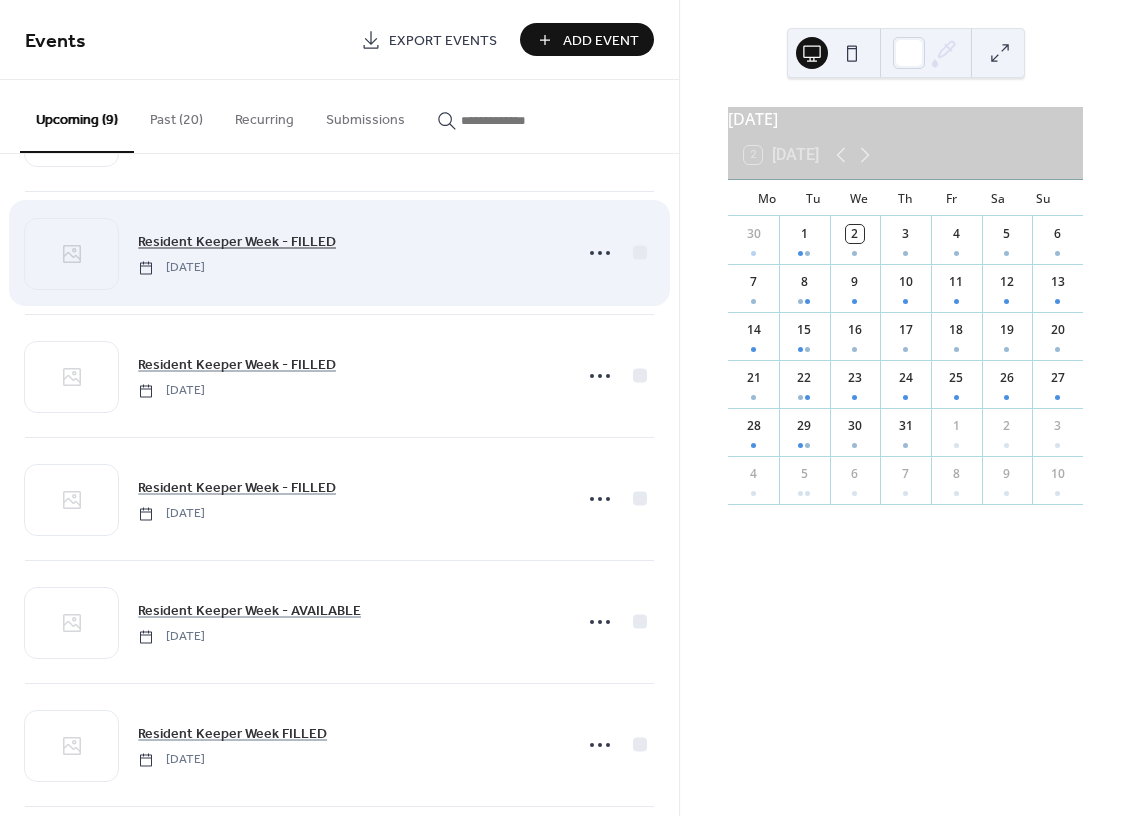scroll, scrollTop: 500, scrollLeft: 0, axis: vertical 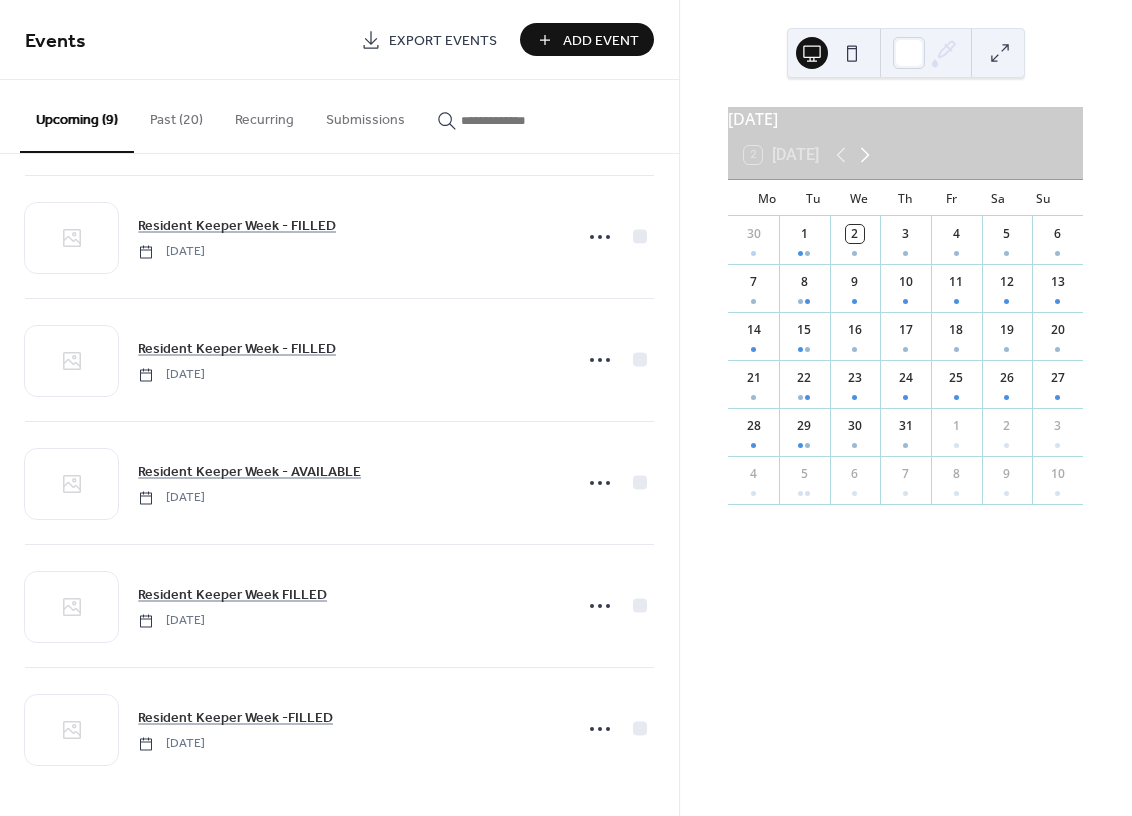 click 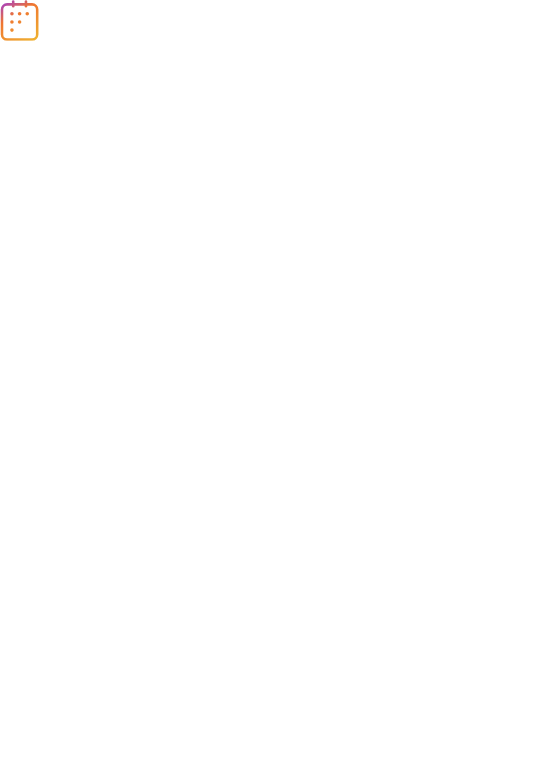 scroll, scrollTop: 0, scrollLeft: 0, axis: both 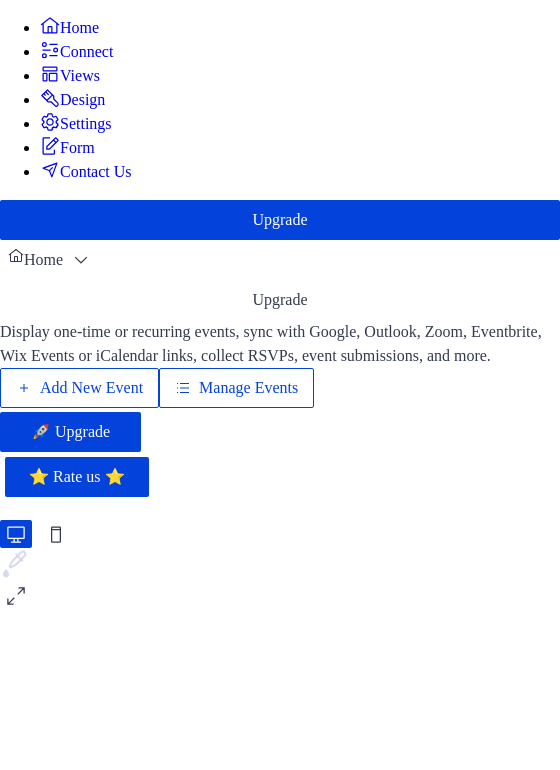 click on "Manage Events" at bounding box center (248, 388) 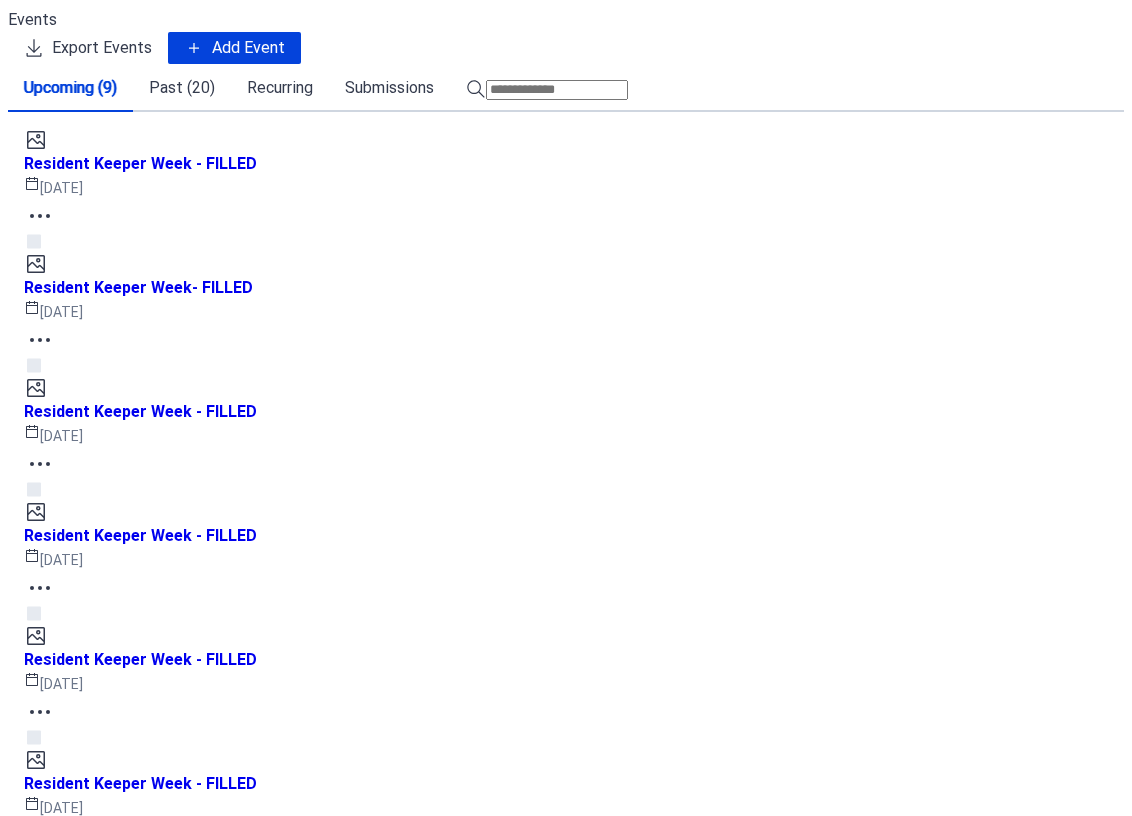 scroll, scrollTop: 0, scrollLeft: 0, axis: both 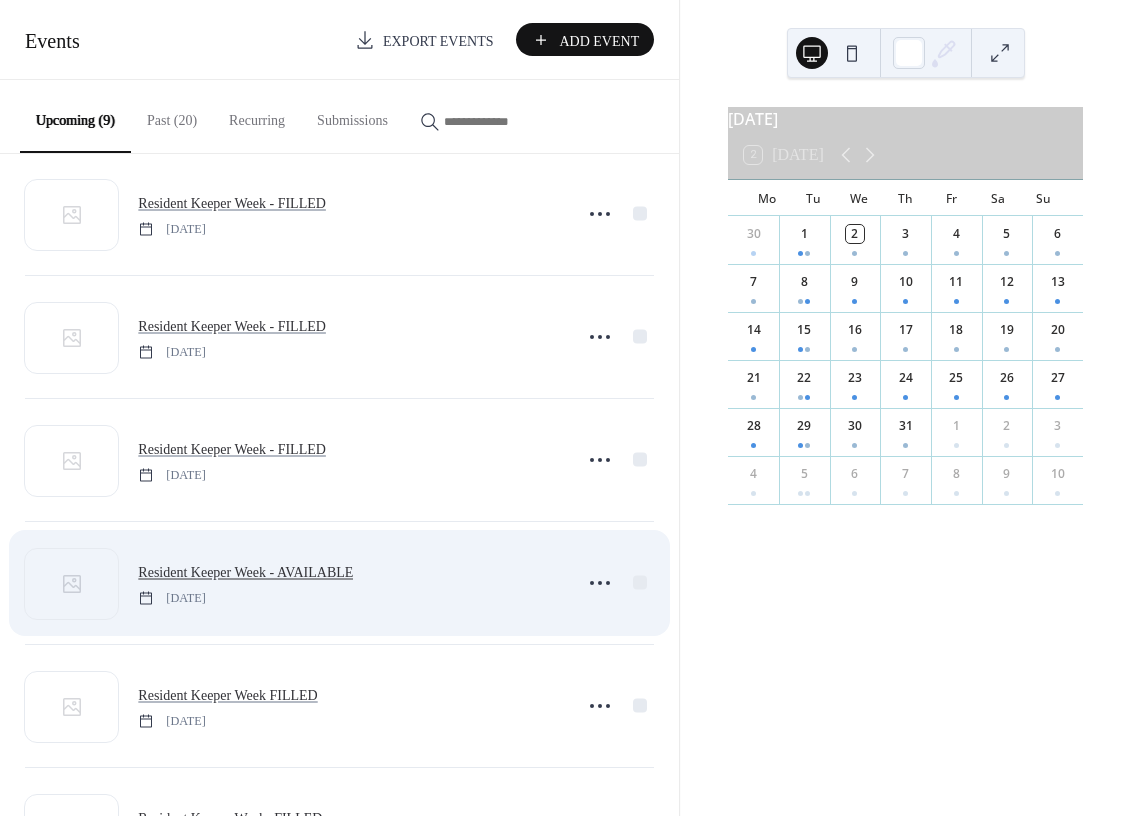 click on "Resident Keeper Week - AVAILABLE" at bounding box center (245, 572) 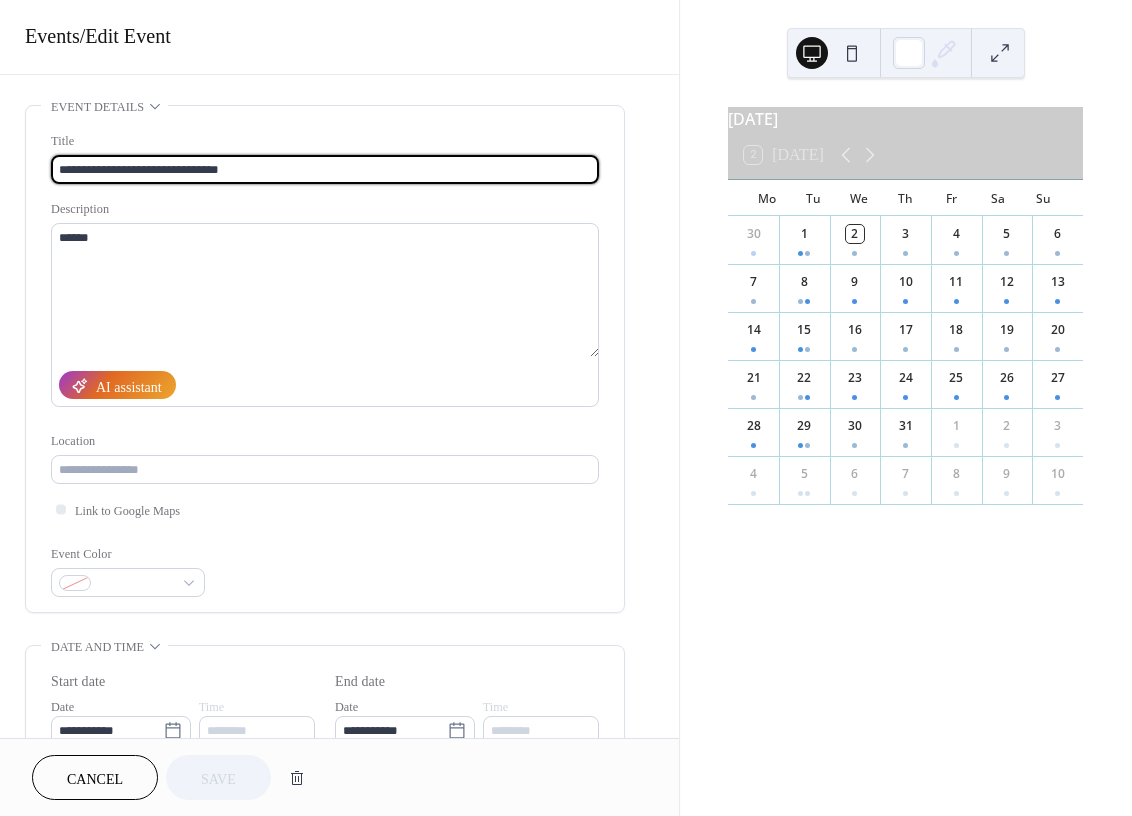 scroll, scrollTop: 0, scrollLeft: 0, axis: both 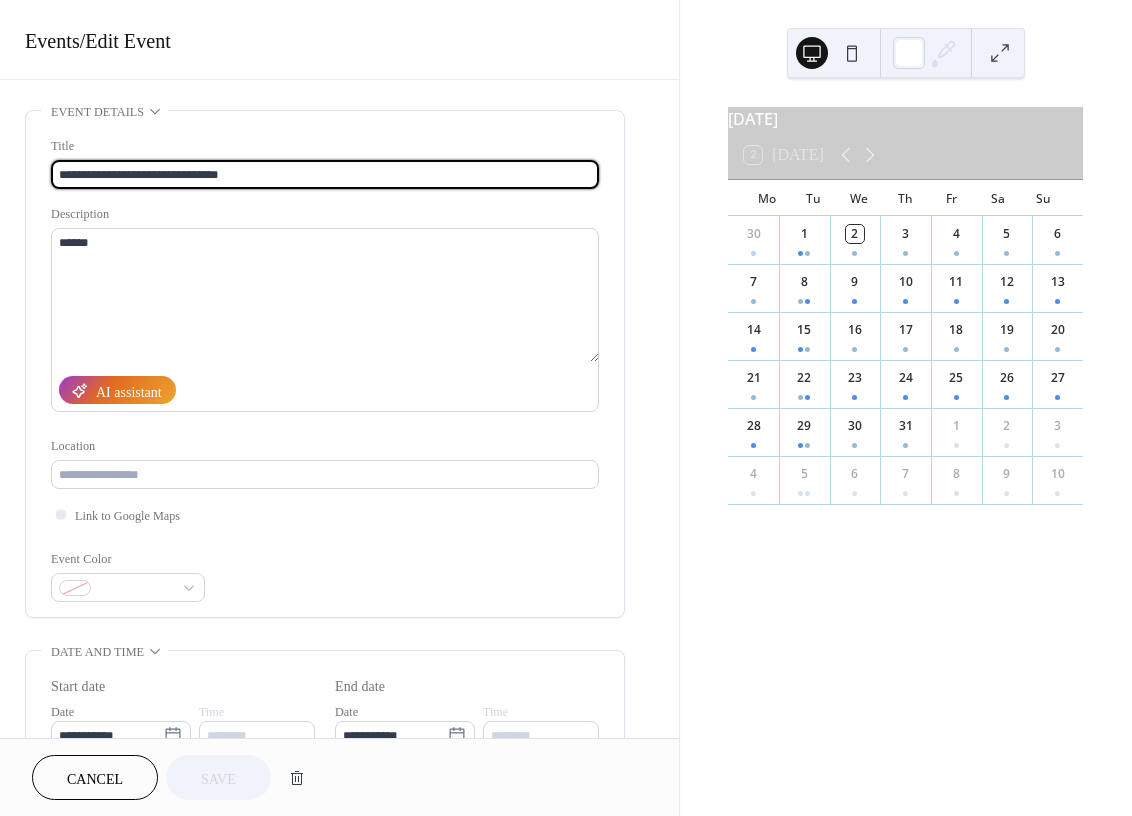click on "**********" at bounding box center [325, 174] 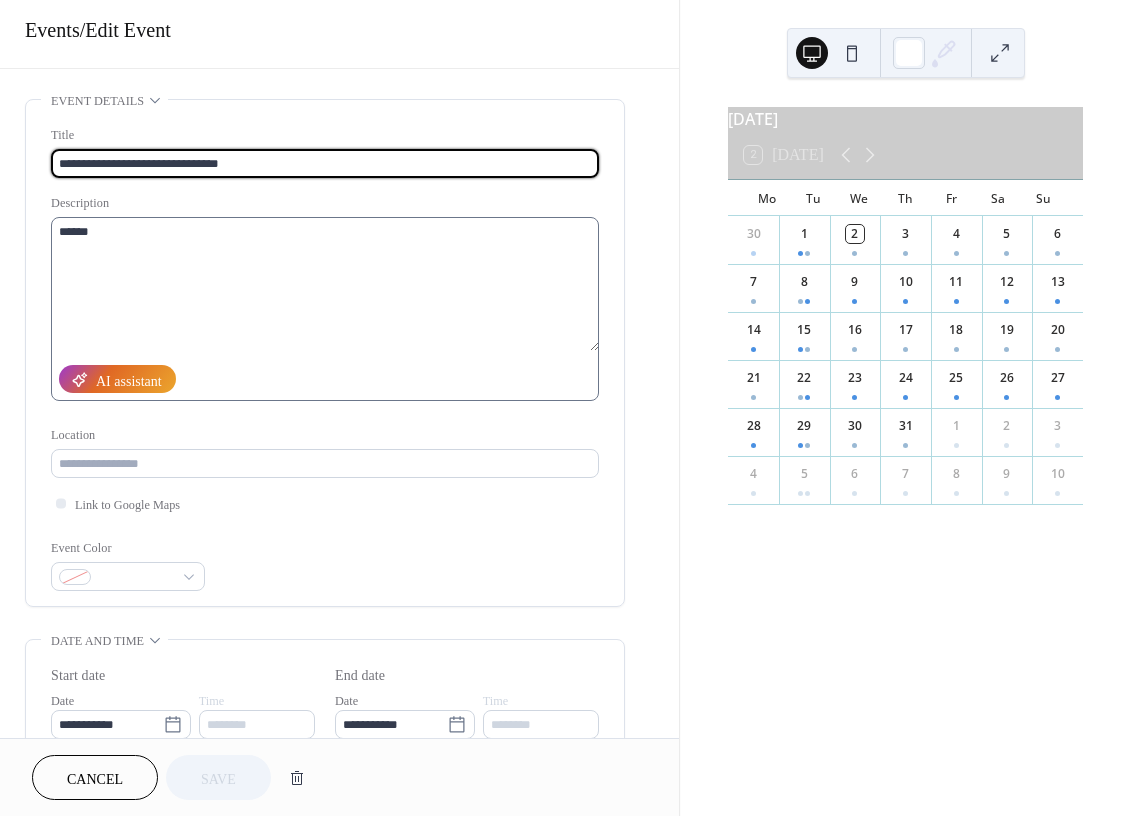 scroll, scrollTop: 0, scrollLeft: 0, axis: both 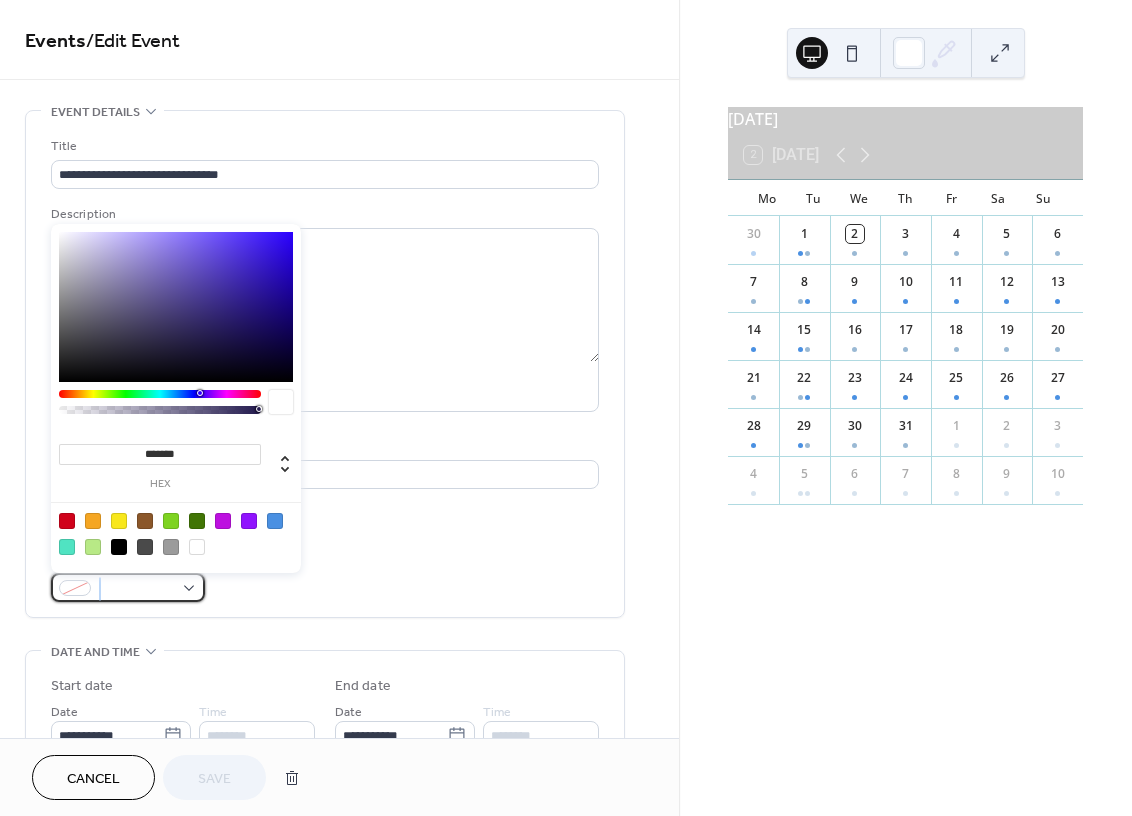 click at bounding box center [128, 587] 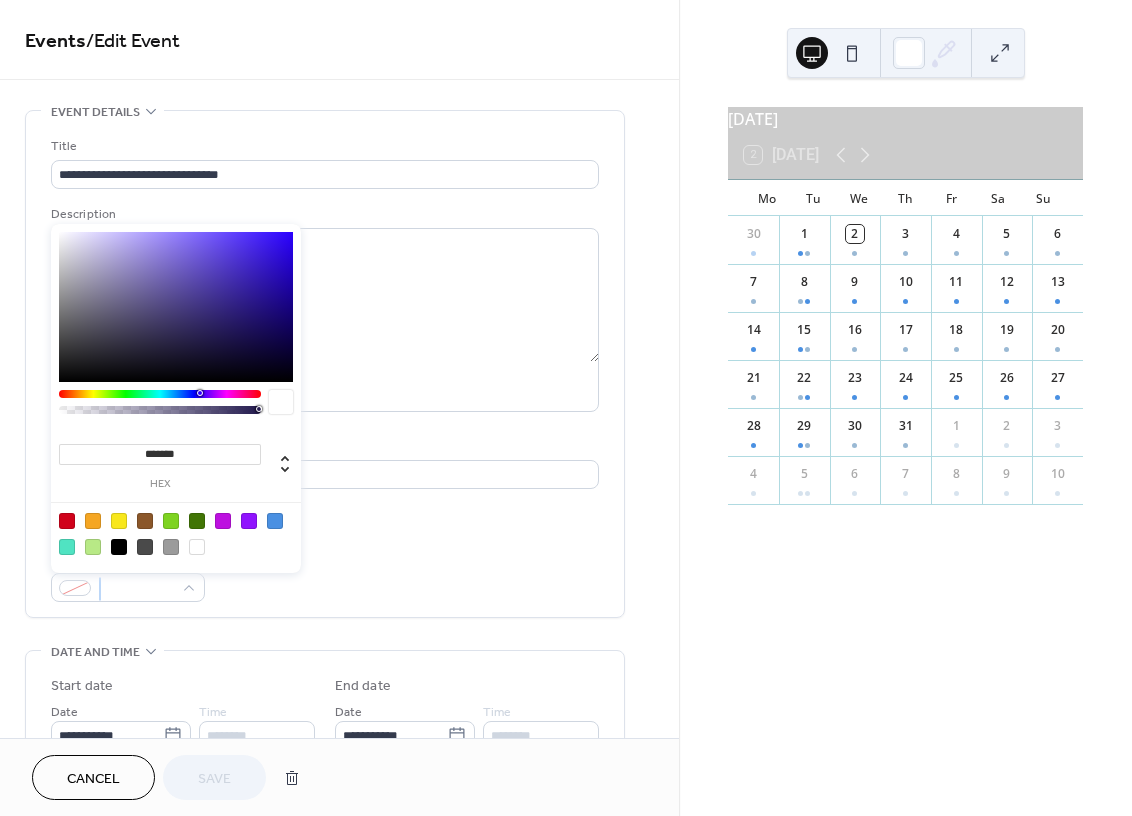 click at bounding box center (176, 533) 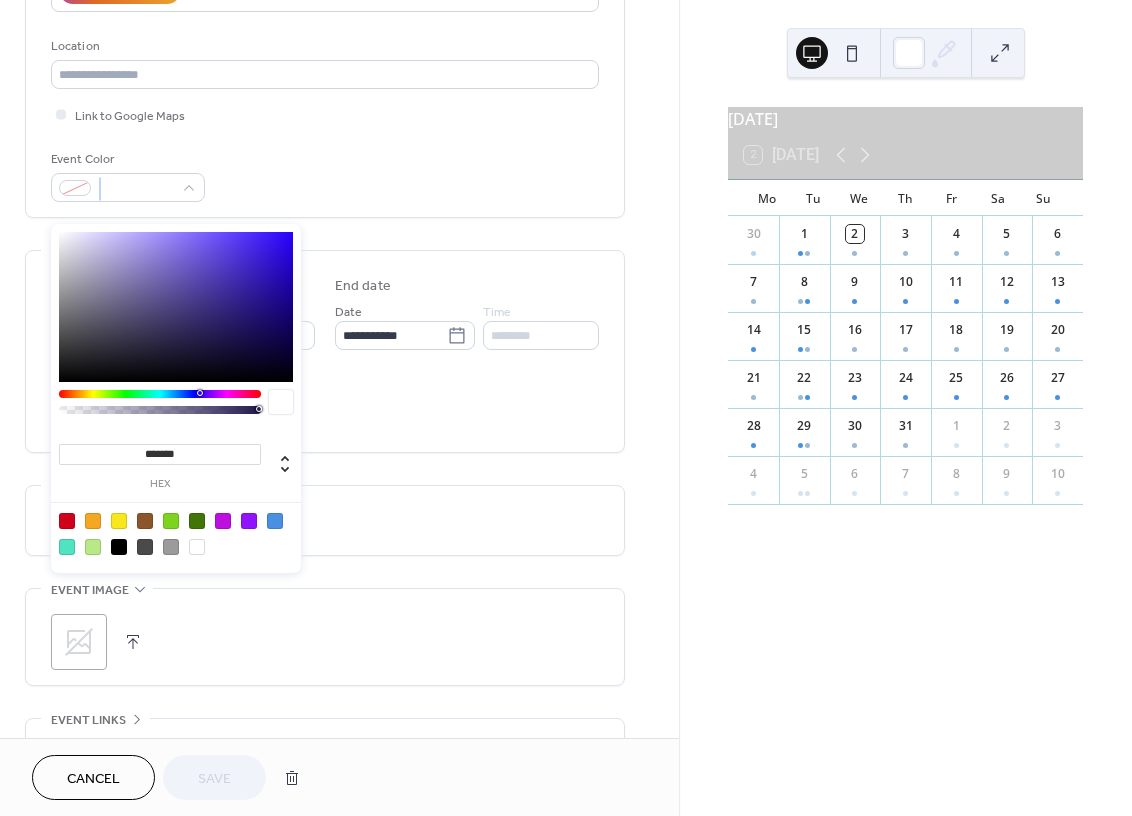 scroll, scrollTop: 590, scrollLeft: 0, axis: vertical 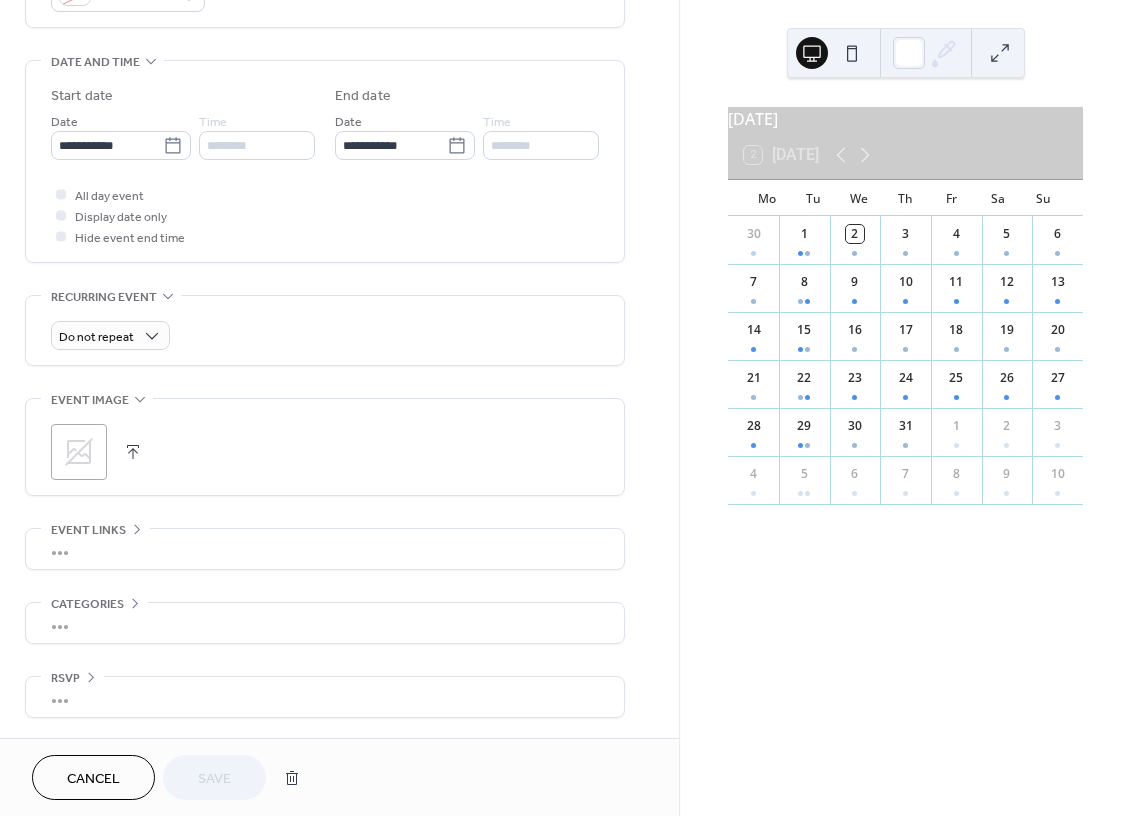 click on "**********" at bounding box center (325, 119) 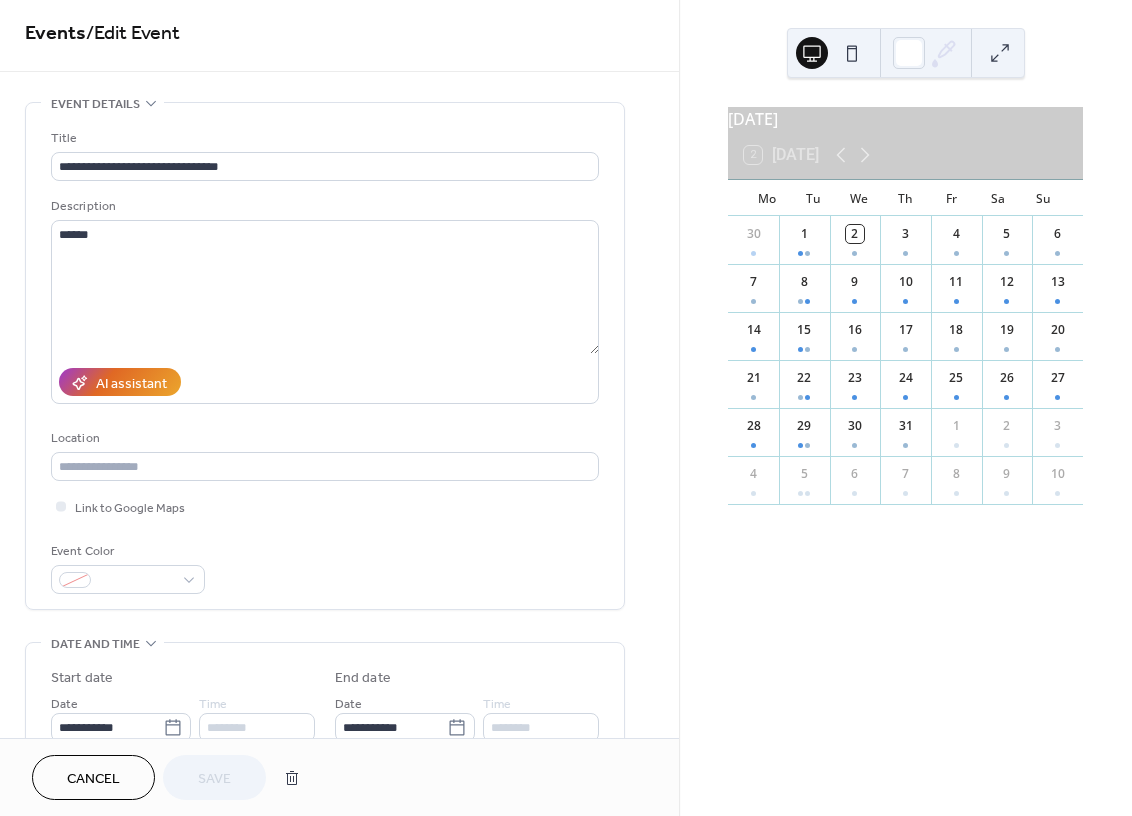 scroll, scrollTop: 0, scrollLeft: 0, axis: both 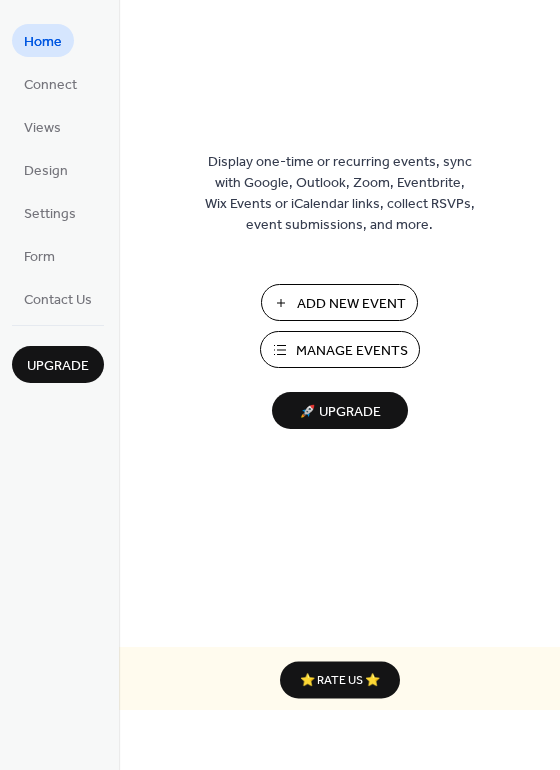 click on "Manage Events" at bounding box center (352, 351) 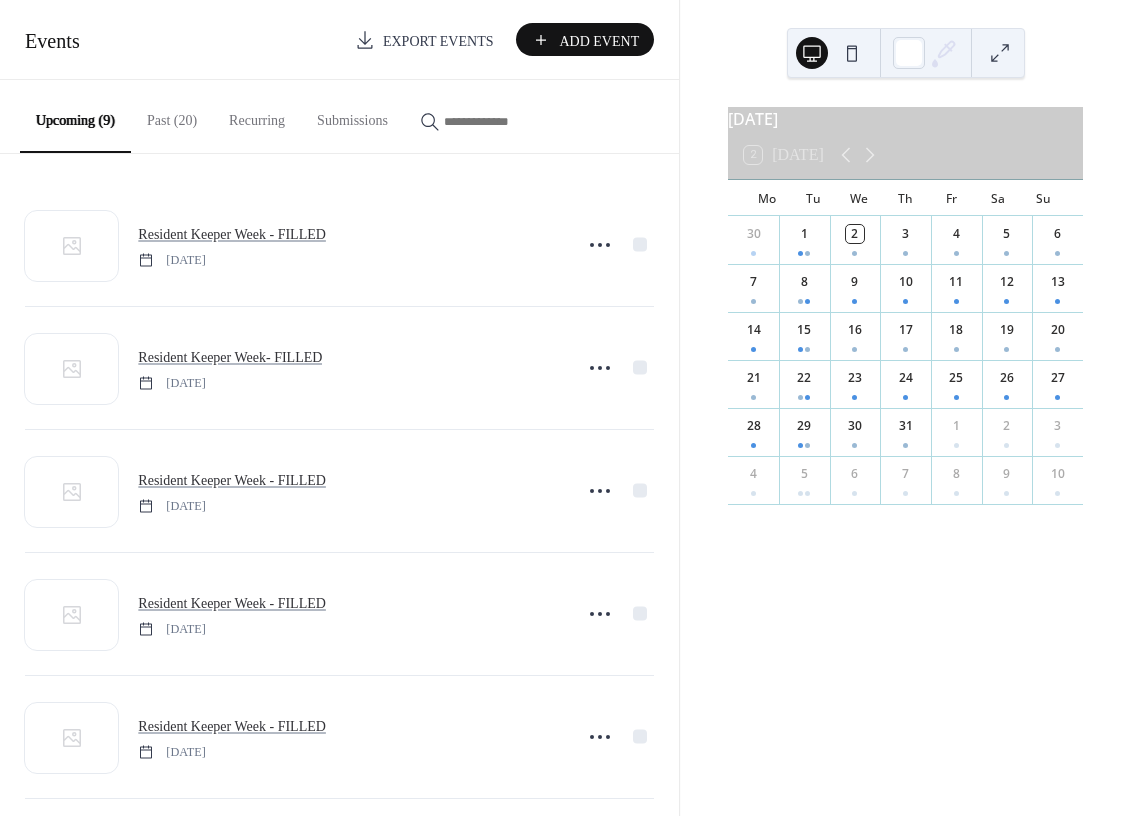 scroll, scrollTop: 0, scrollLeft: 0, axis: both 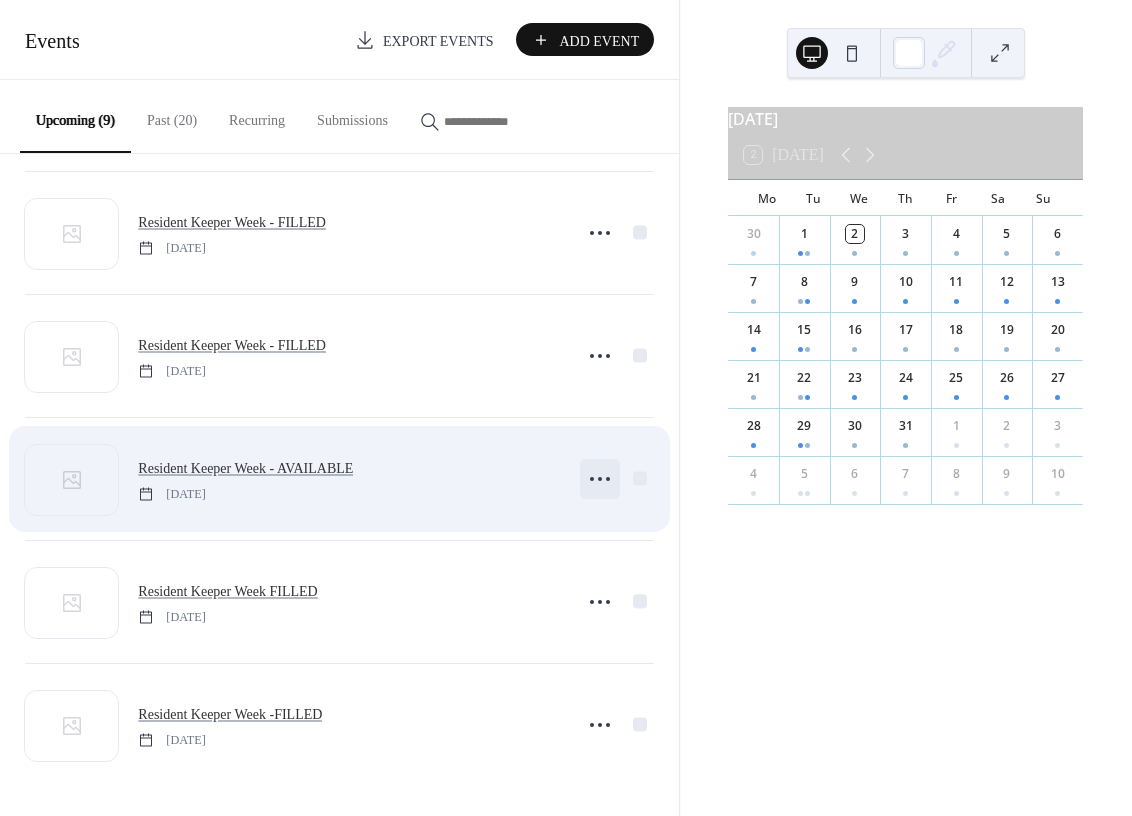 click 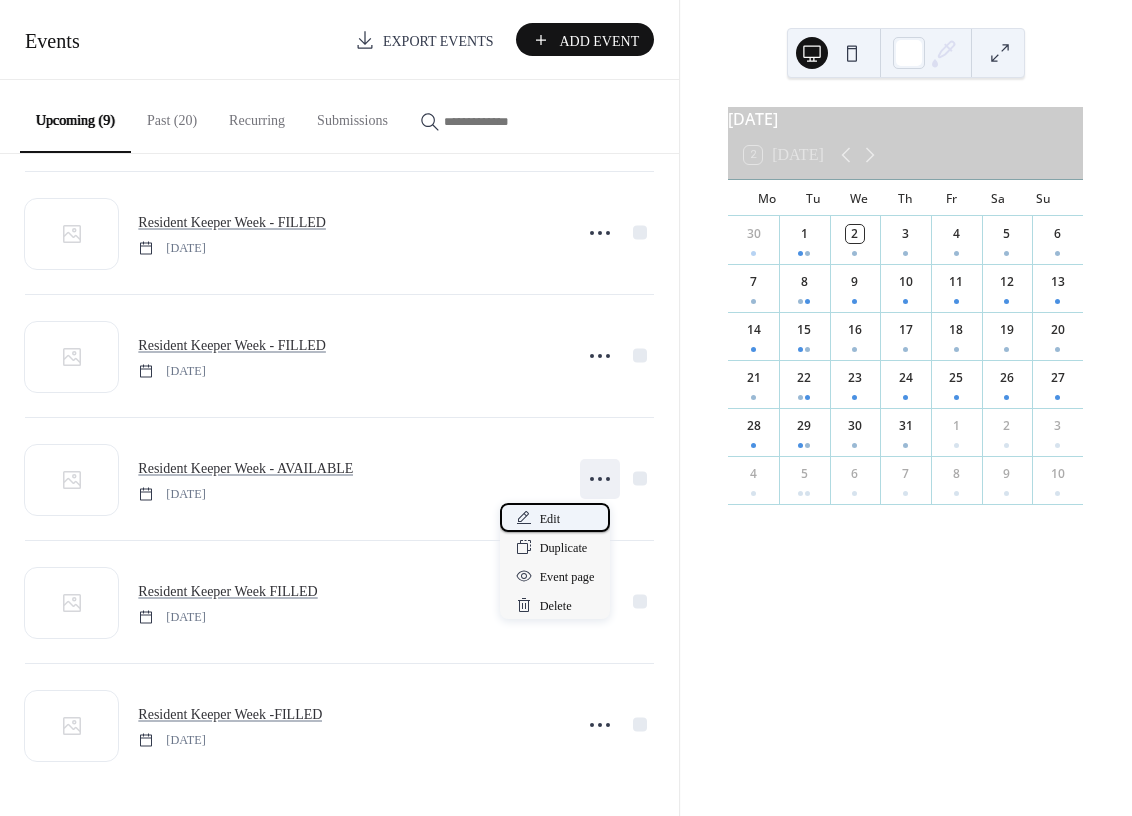 click on "Edit" at bounding box center (555, 517) 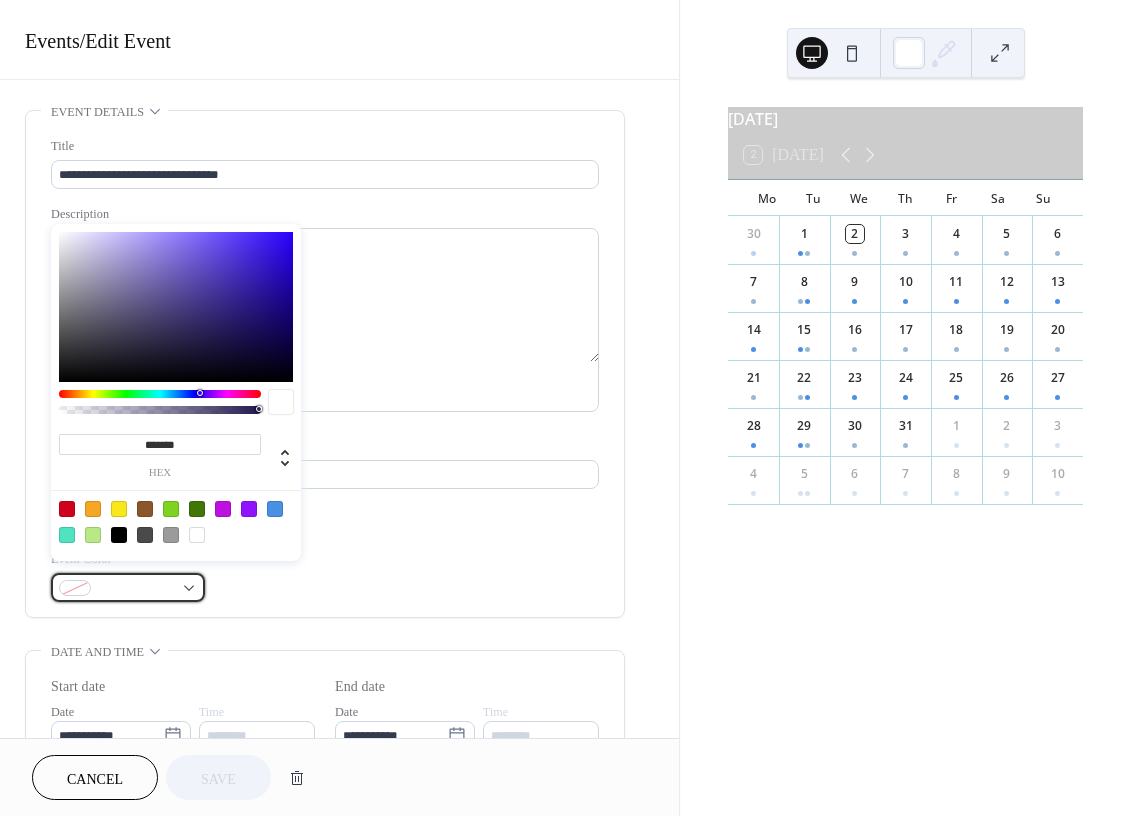 click at bounding box center (136, 589) 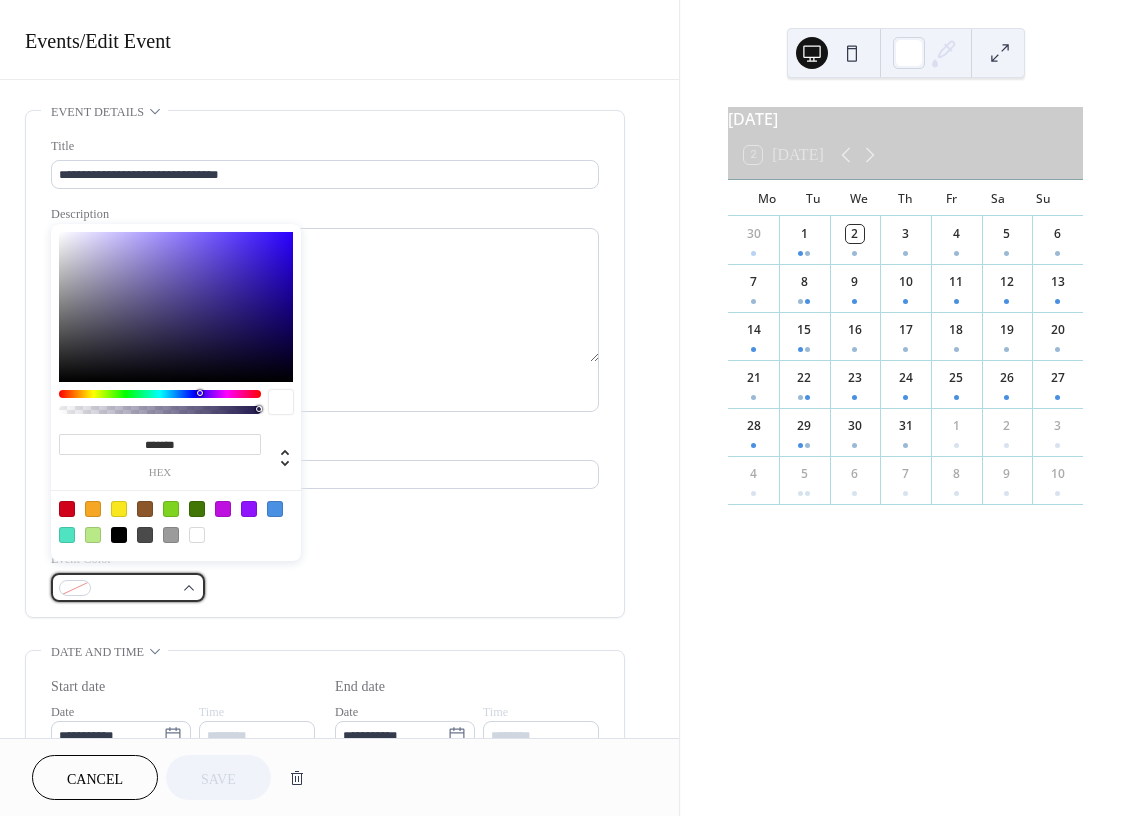 click at bounding box center (136, 589) 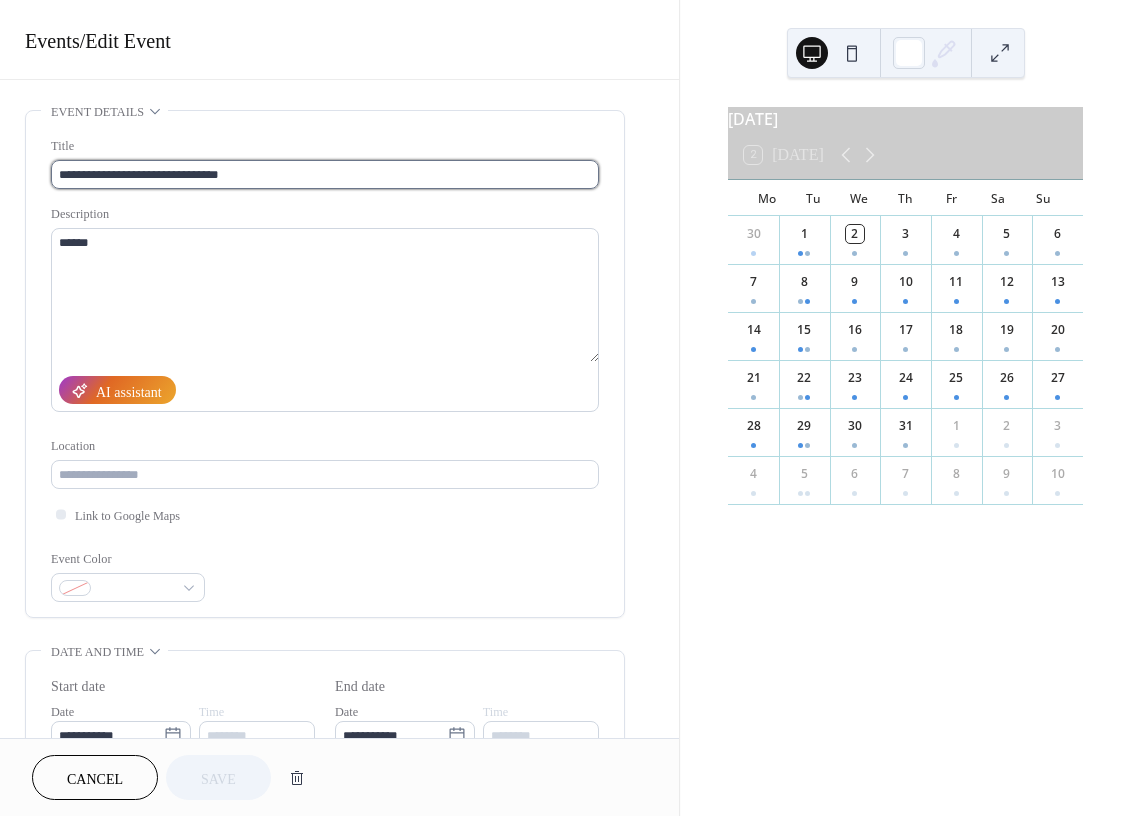 click on "**********" at bounding box center (325, 174) 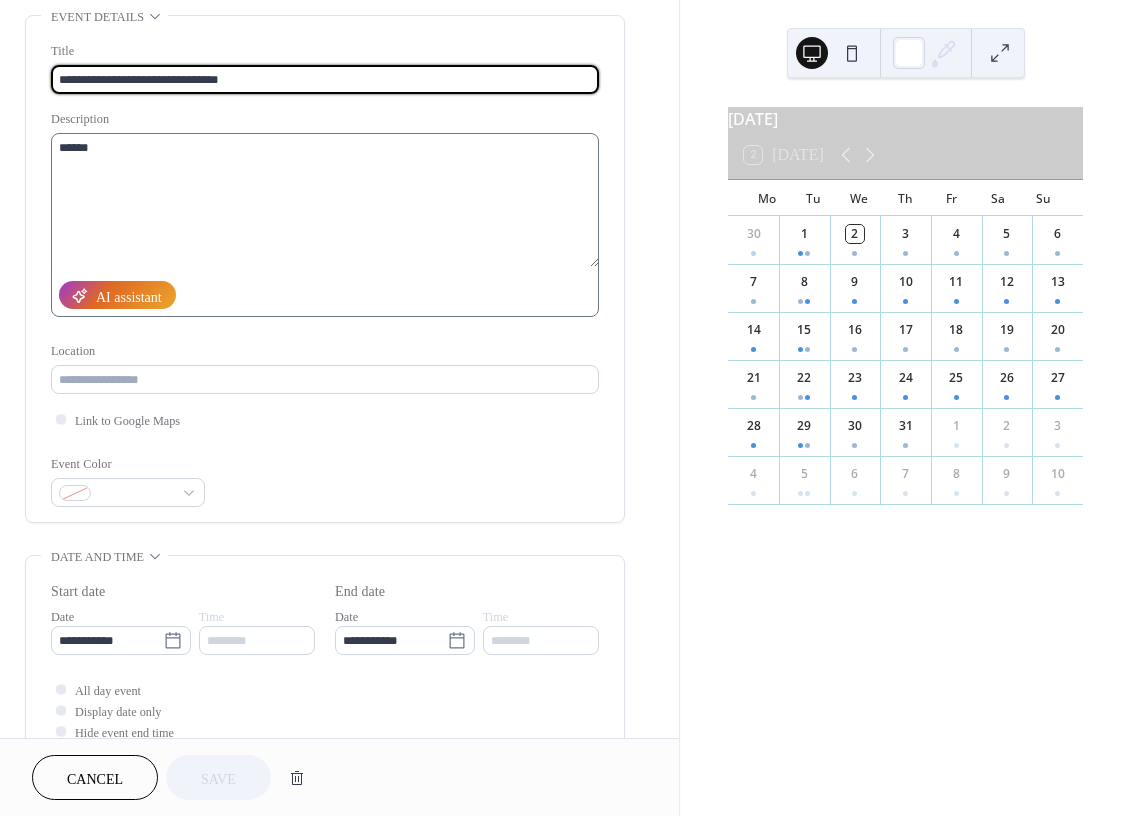 scroll, scrollTop: 100, scrollLeft: 0, axis: vertical 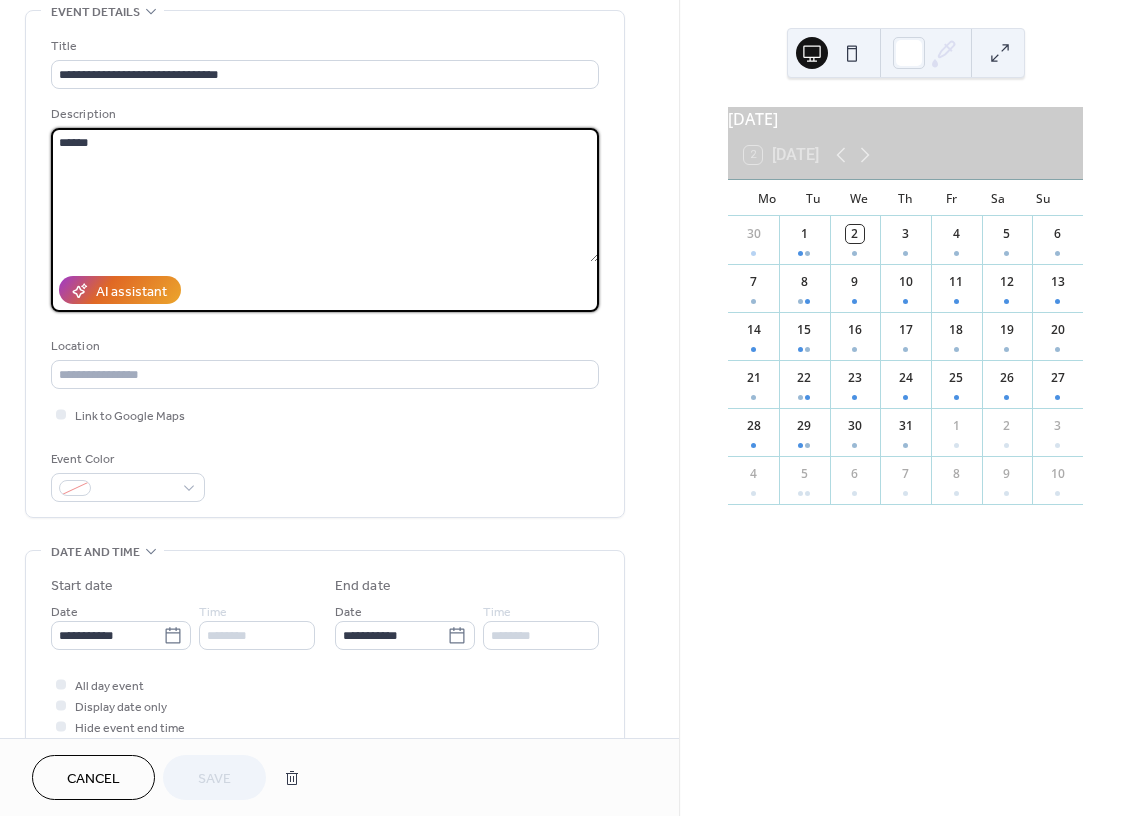 drag, startPoint x: 104, startPoint y: 141, endPoint x: -130, endPoint y: 135, distance: 234.0769 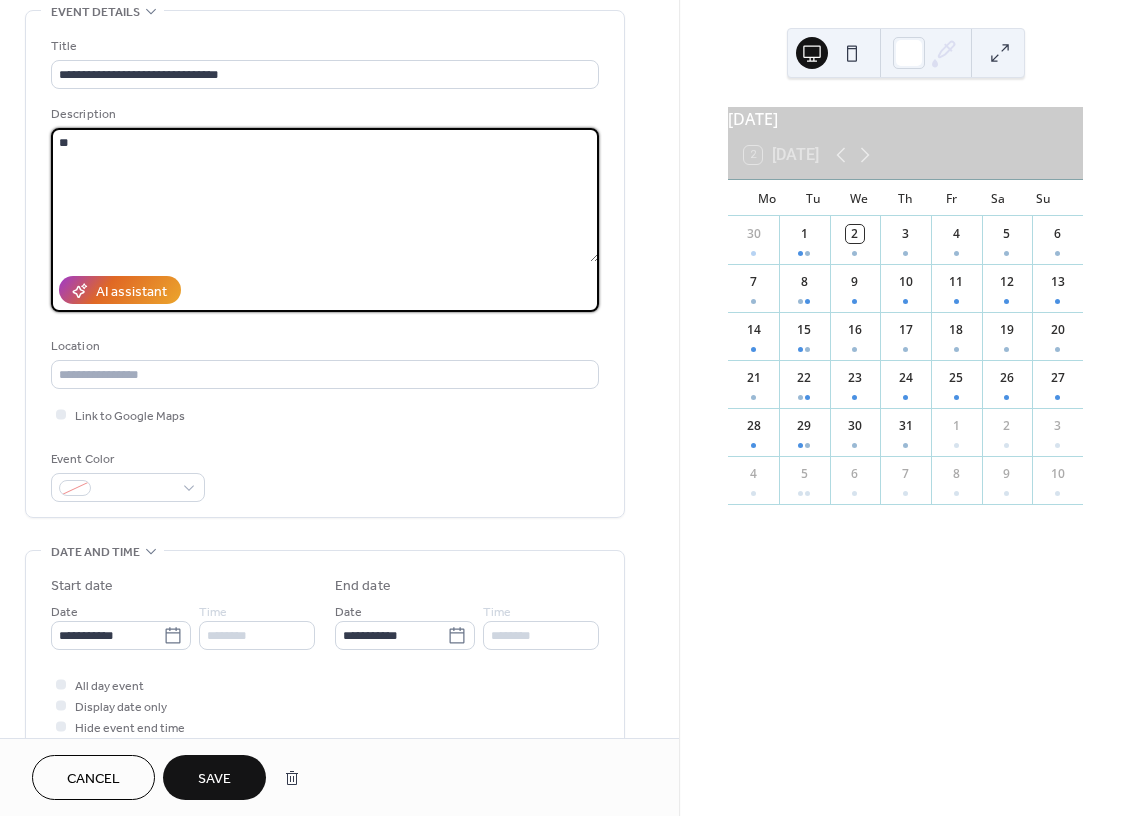 type on "*" 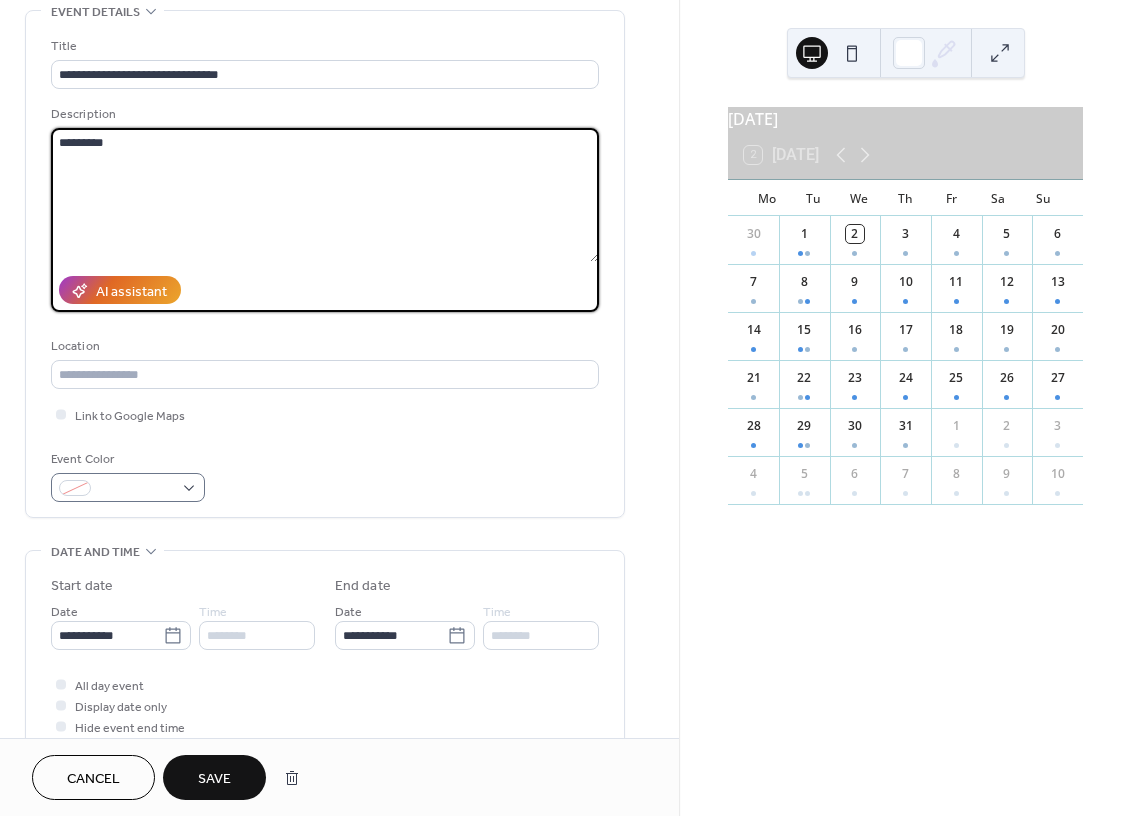type on "*********" 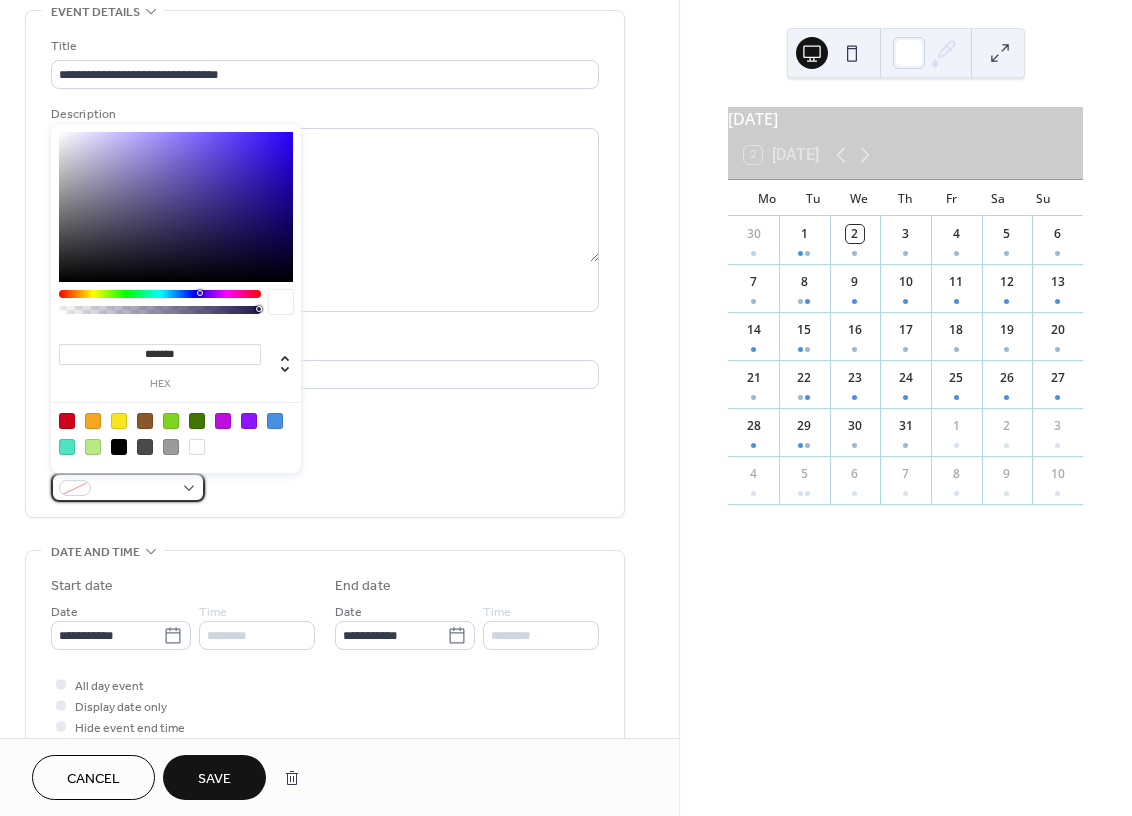 click at bounding box center [136, 489] 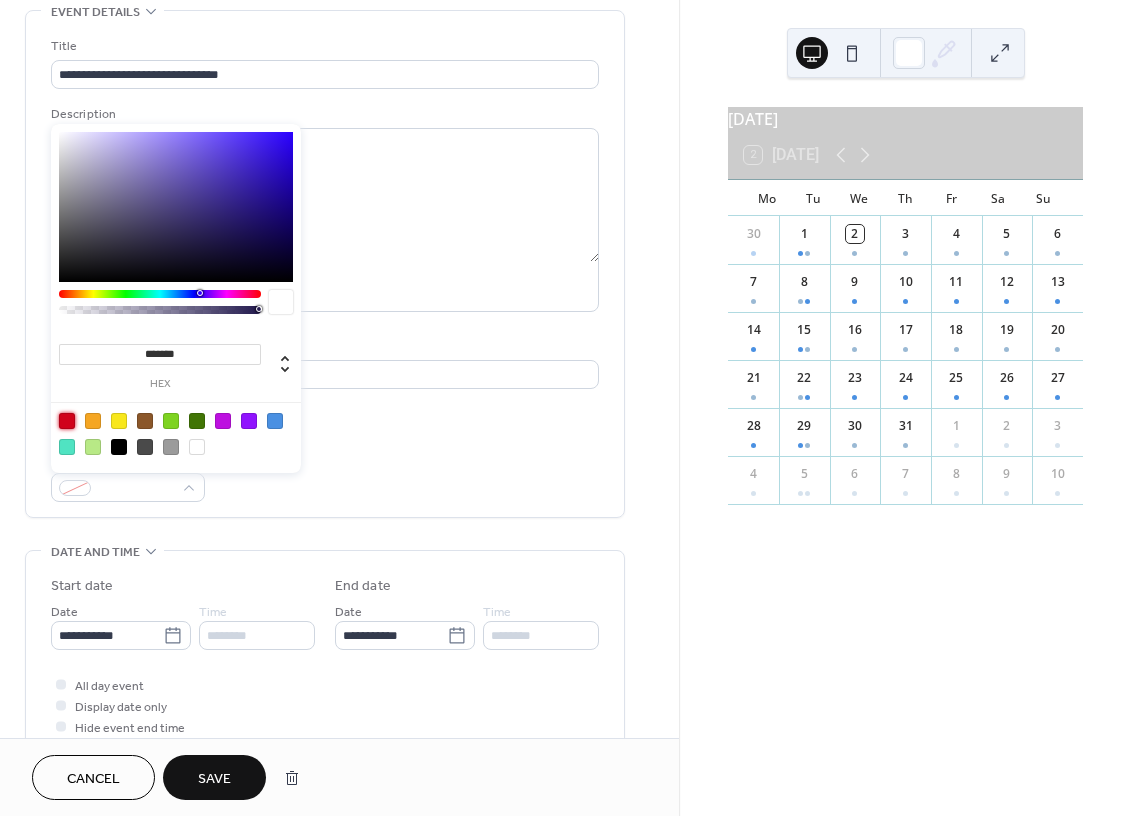 click at bounding box center (67, 421) 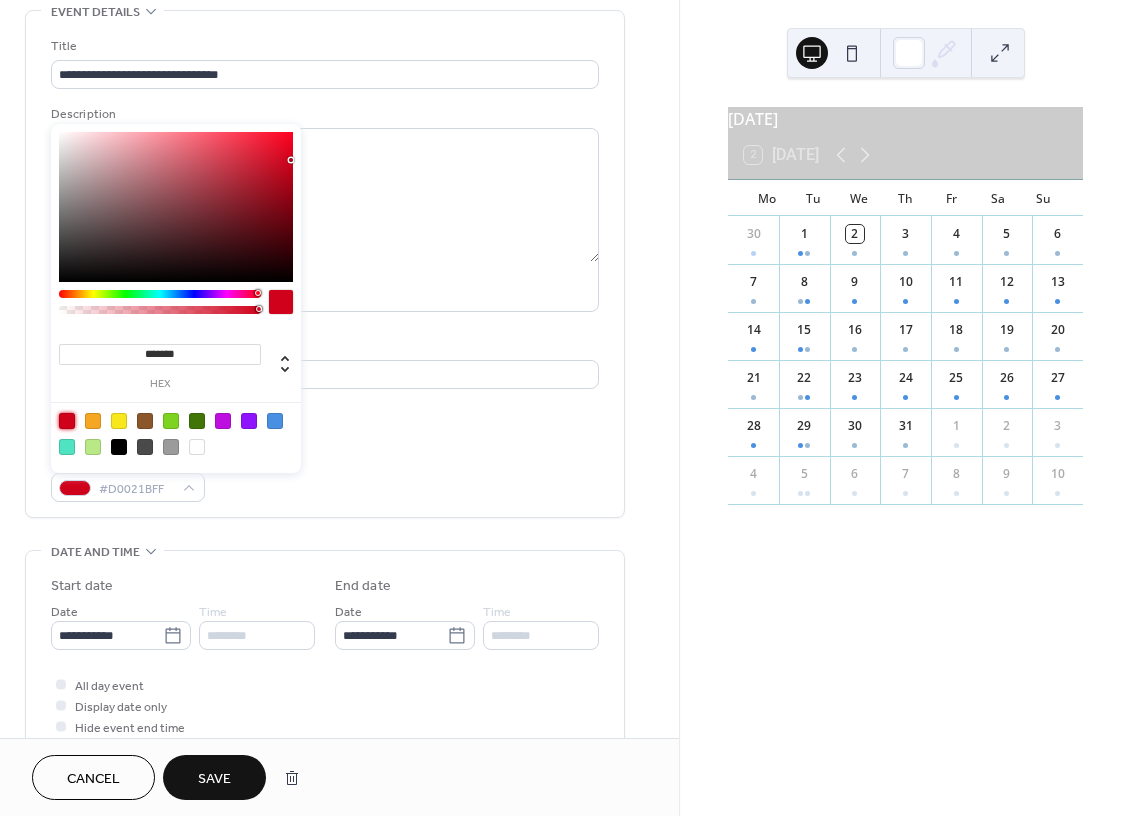 click on "Save" at bounding box center (214, 779) 